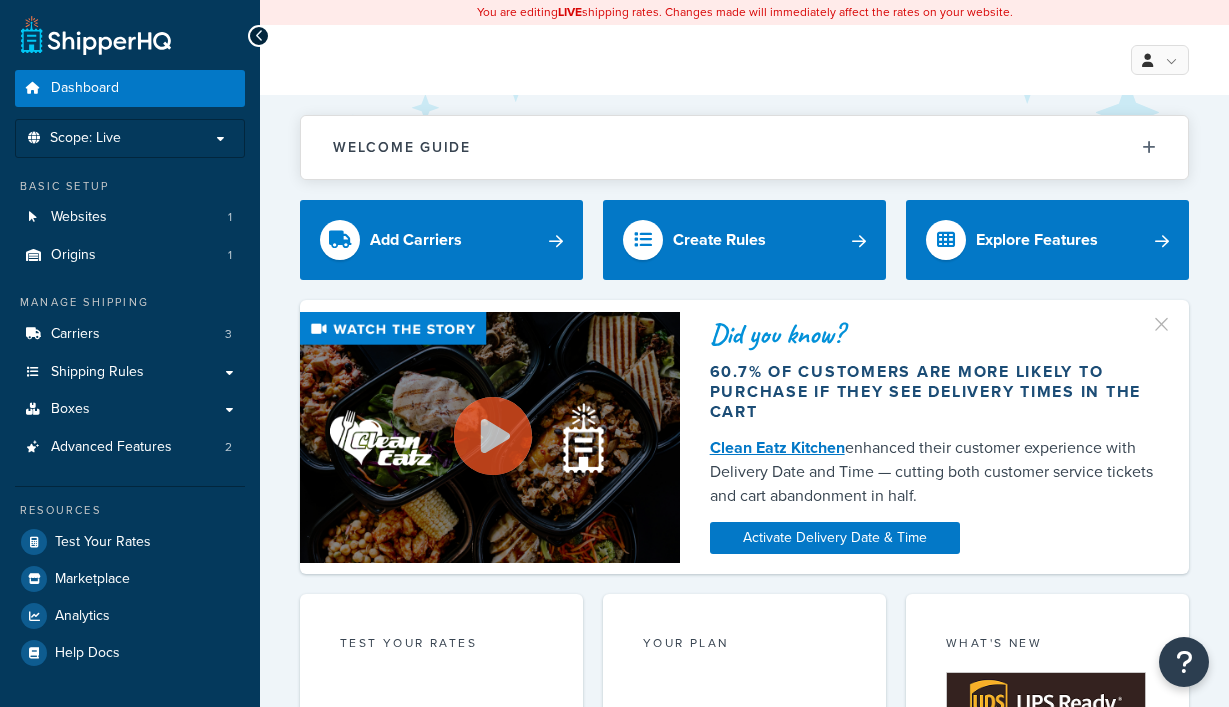 scroll, scrollTop: 0, scrollLeft: 0, axis: both 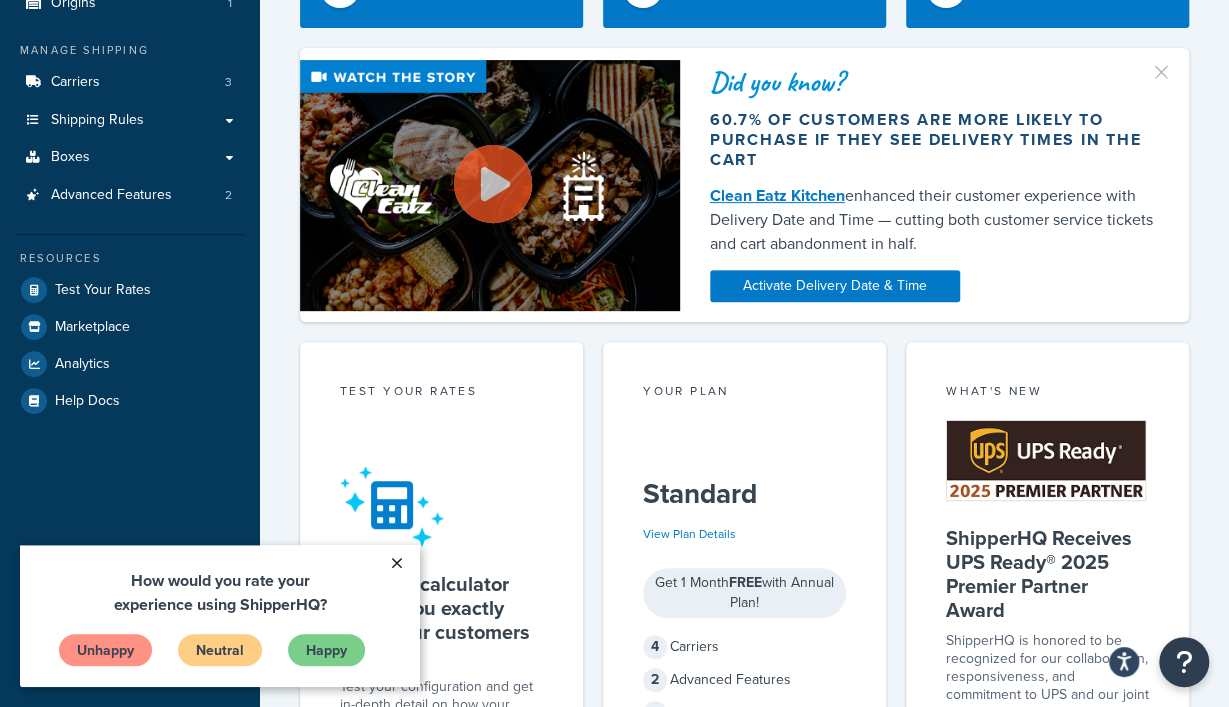 click on "×" at bounding box center (396, 563) 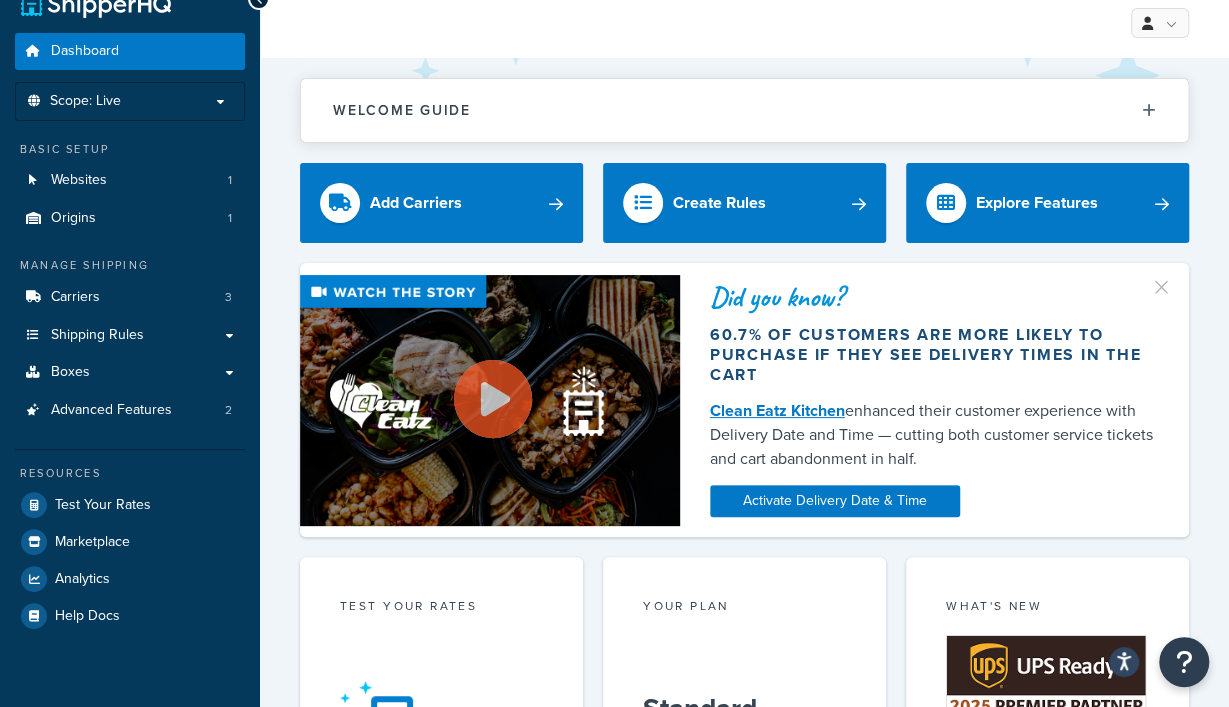 scroll, scrollTop: 0, scrollLeft: 0, axis: both 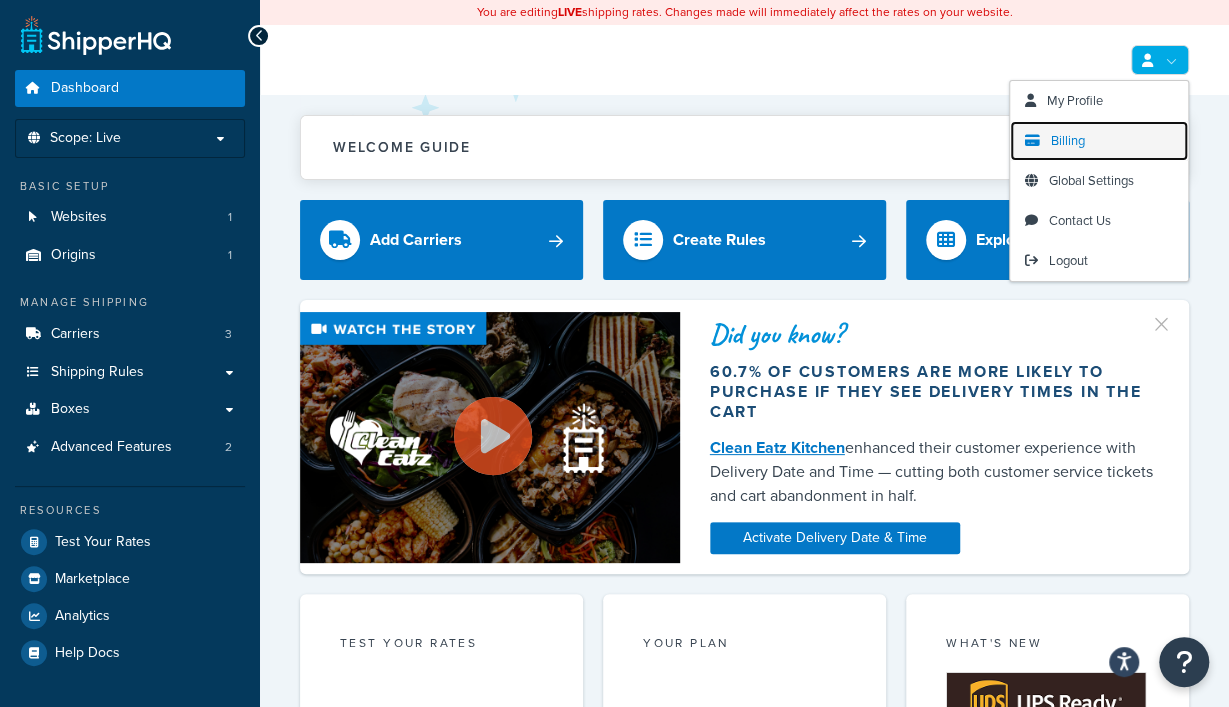 click on "Billing" at bounding box center [1068, 140] 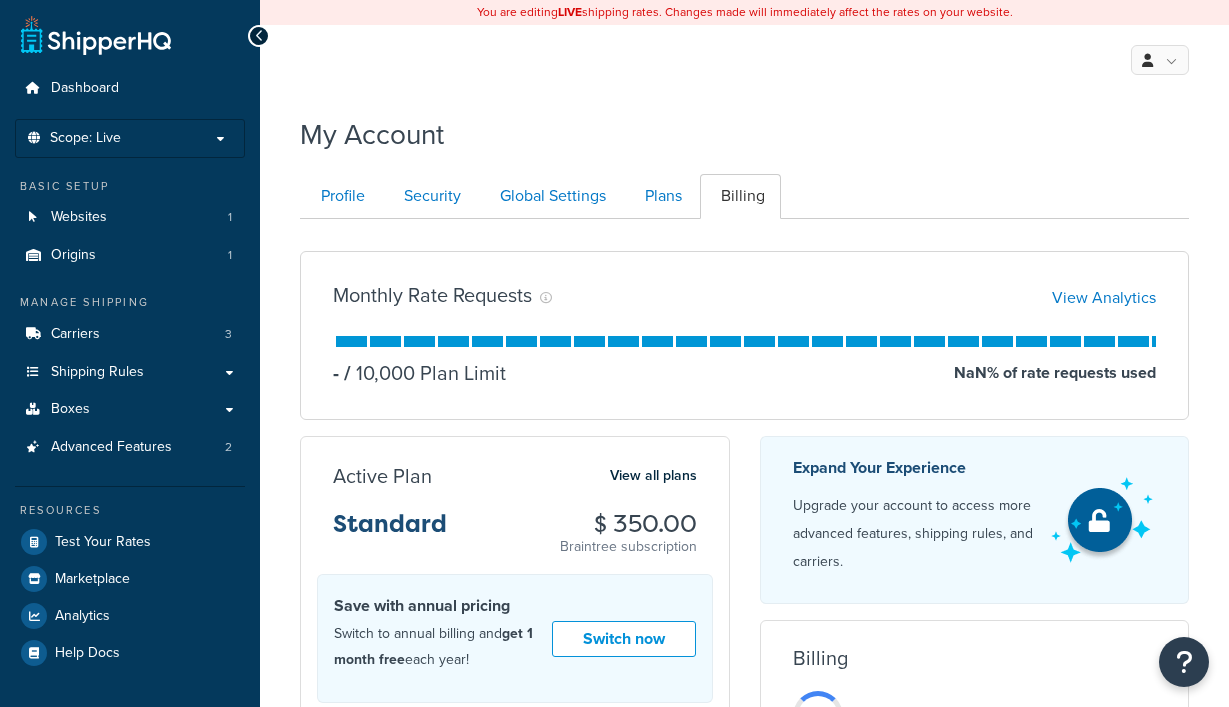 scroll, scrollTop: 0, scrollLeft: 0, axis: both 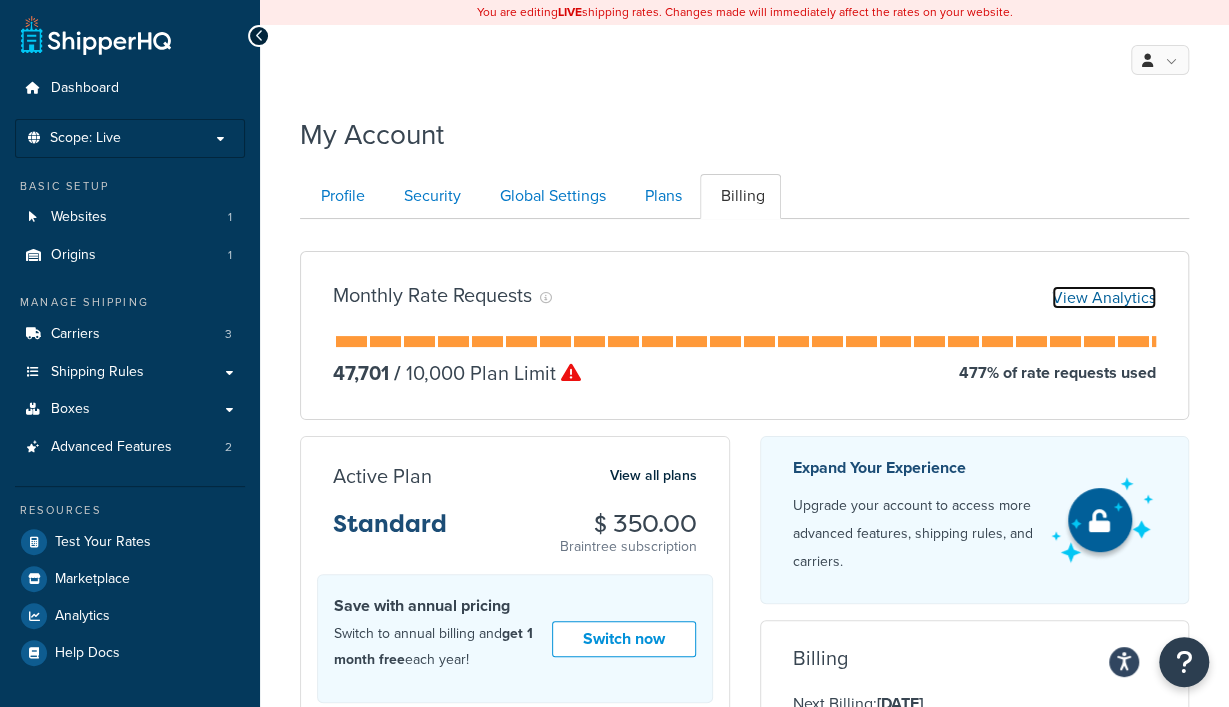 click on "View Analytics" at bounding box center [1104, 297] 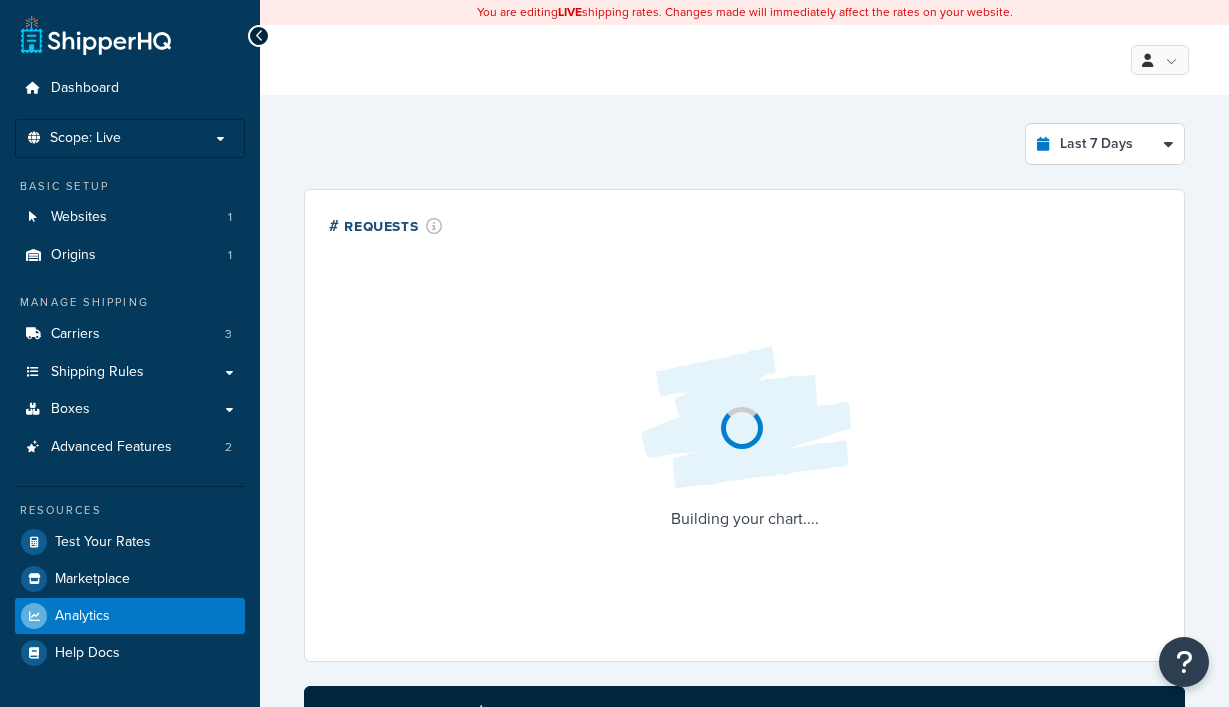 select on "last_7_days" 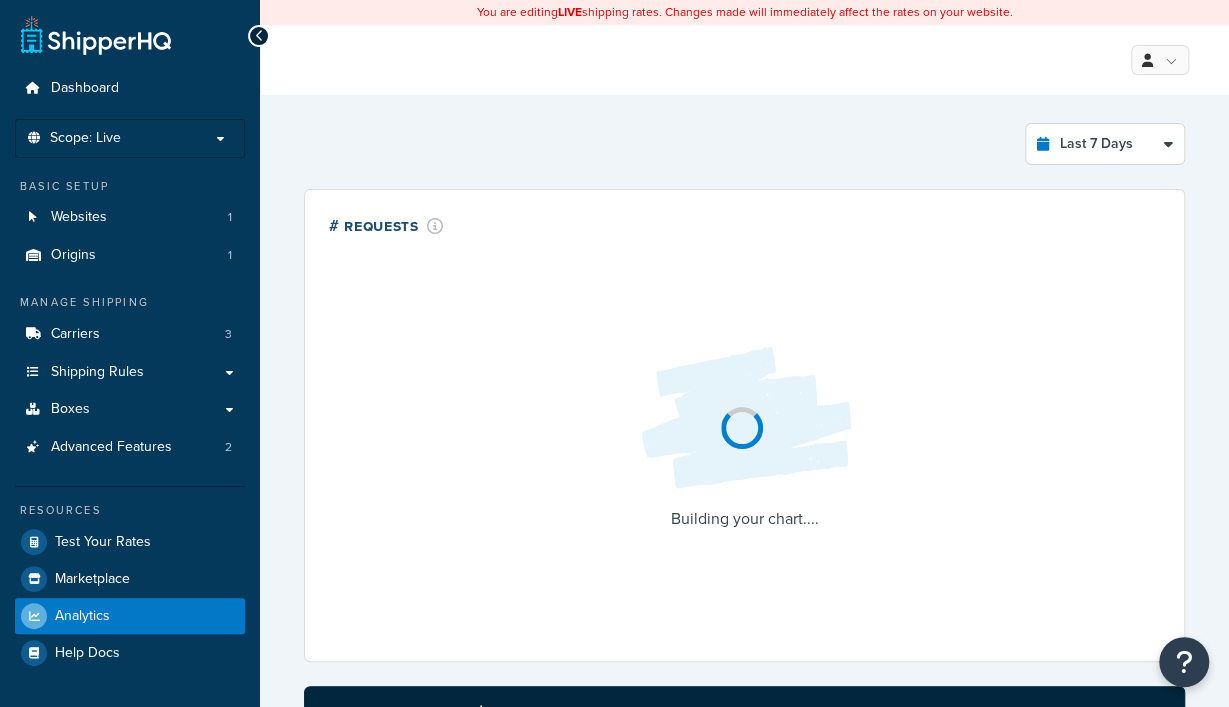 scroll, scrollTop: 0, scrollLeft: 0, axis: both 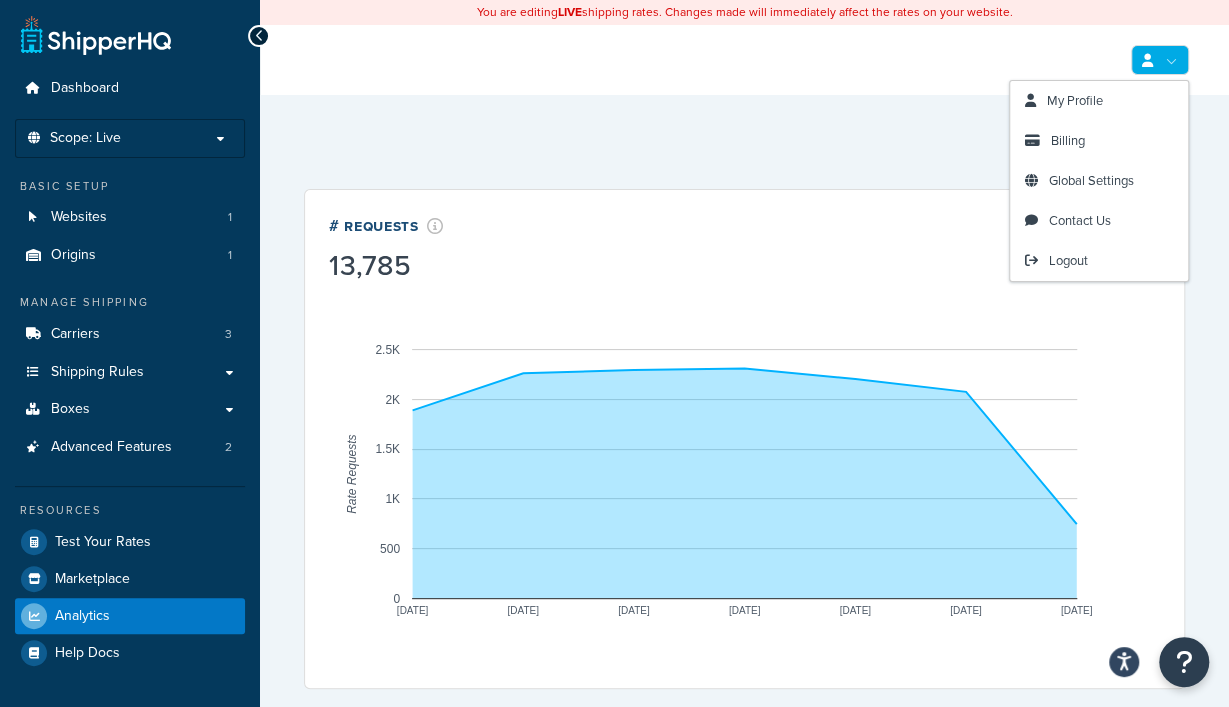 click at bounding box center (1160, 60) 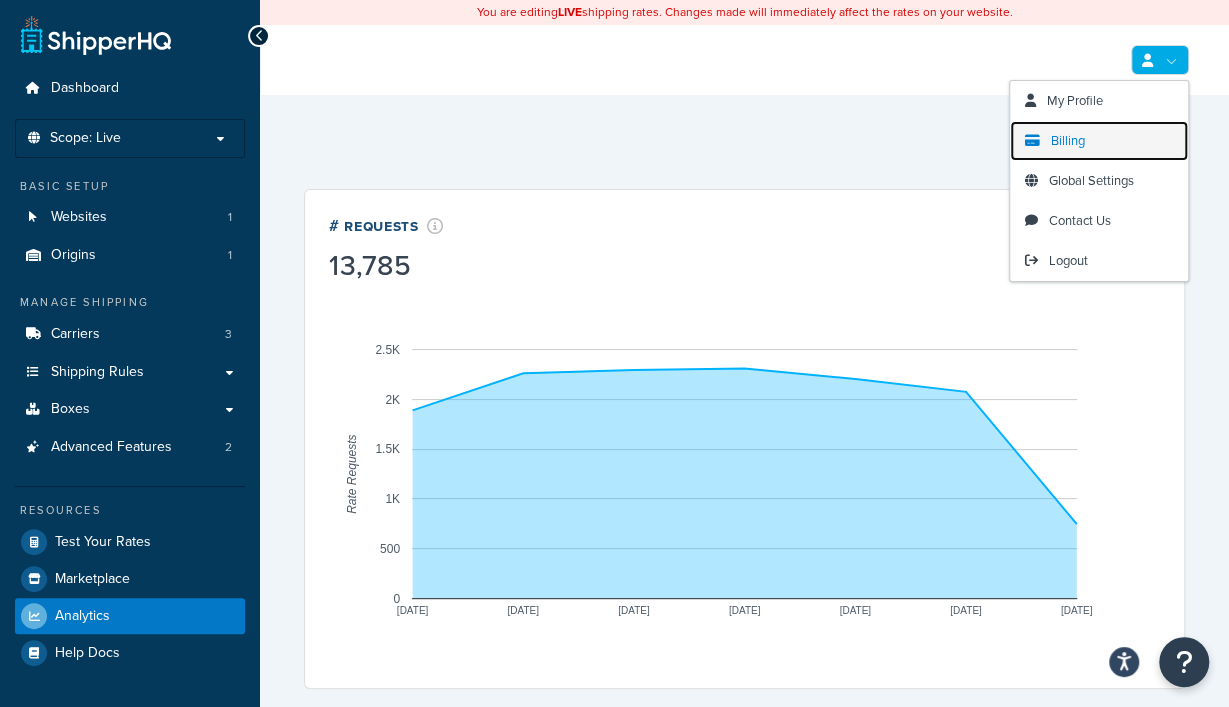 click on "Billing" at bounding box center [1068, 140] 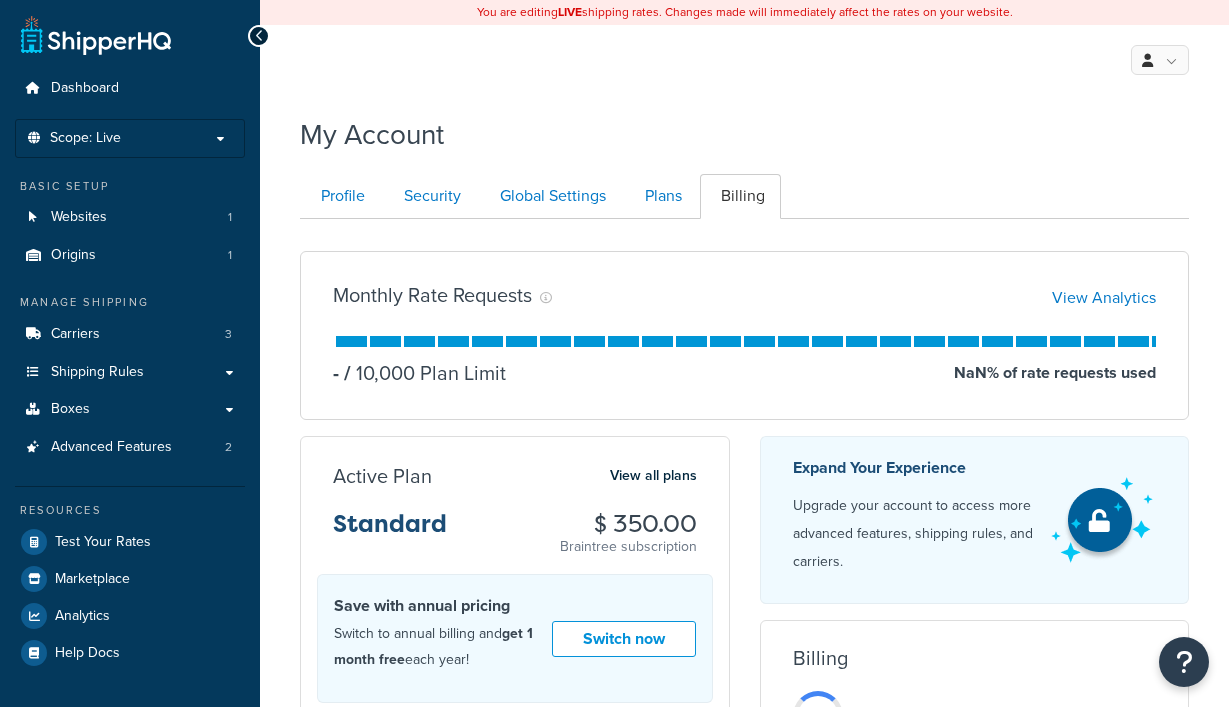 scroll, scrollTop: 0, scrollLeft: 0, axis: both 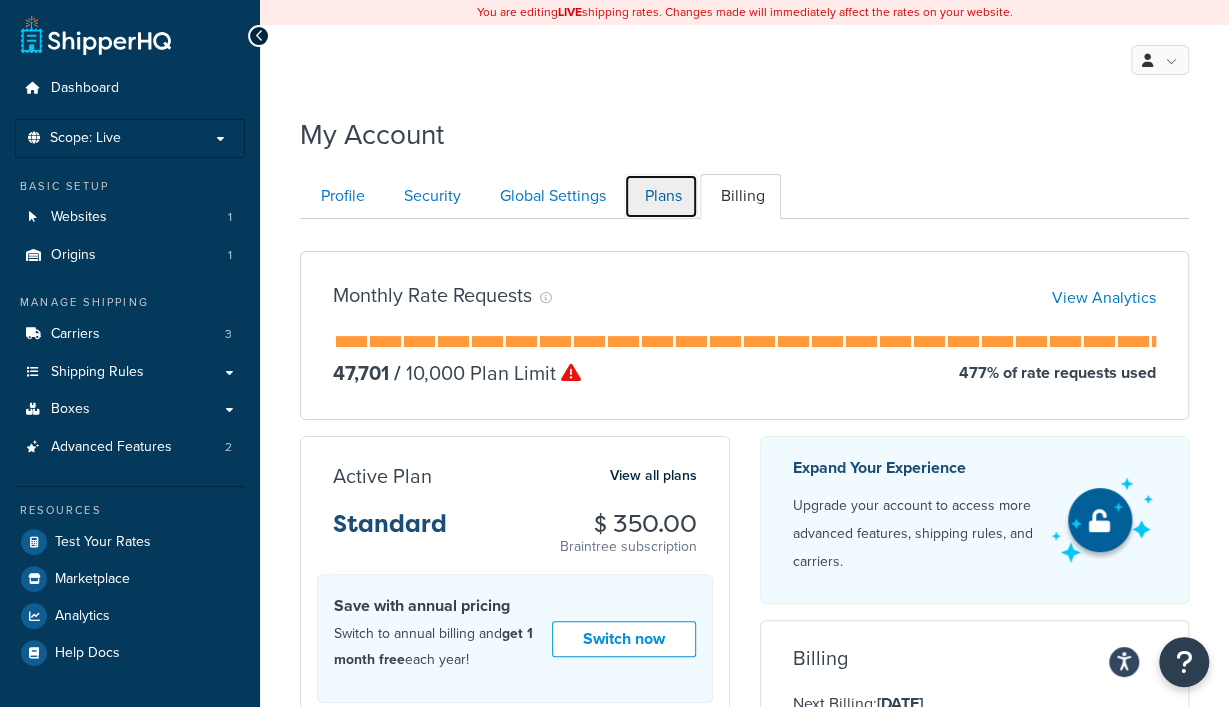 click on "Plans" at bounding box center [661, 196] 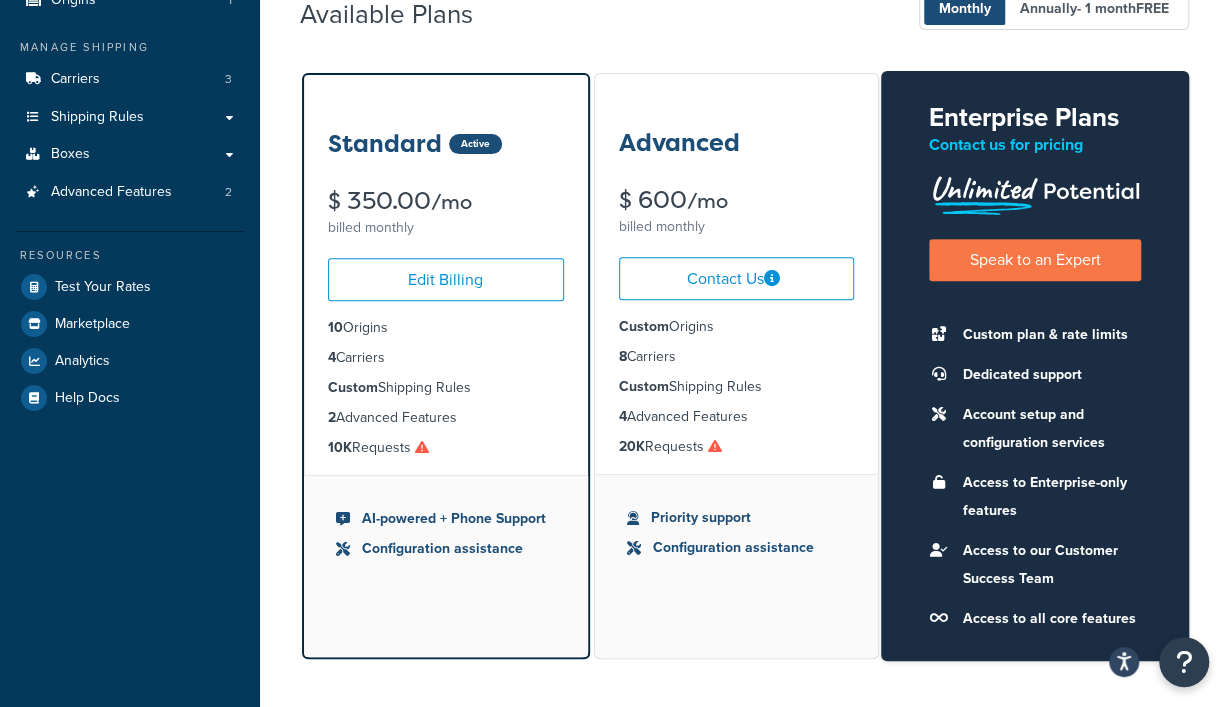scroll, scrollTop: 318, scrollLeft: 0, axis: vertical 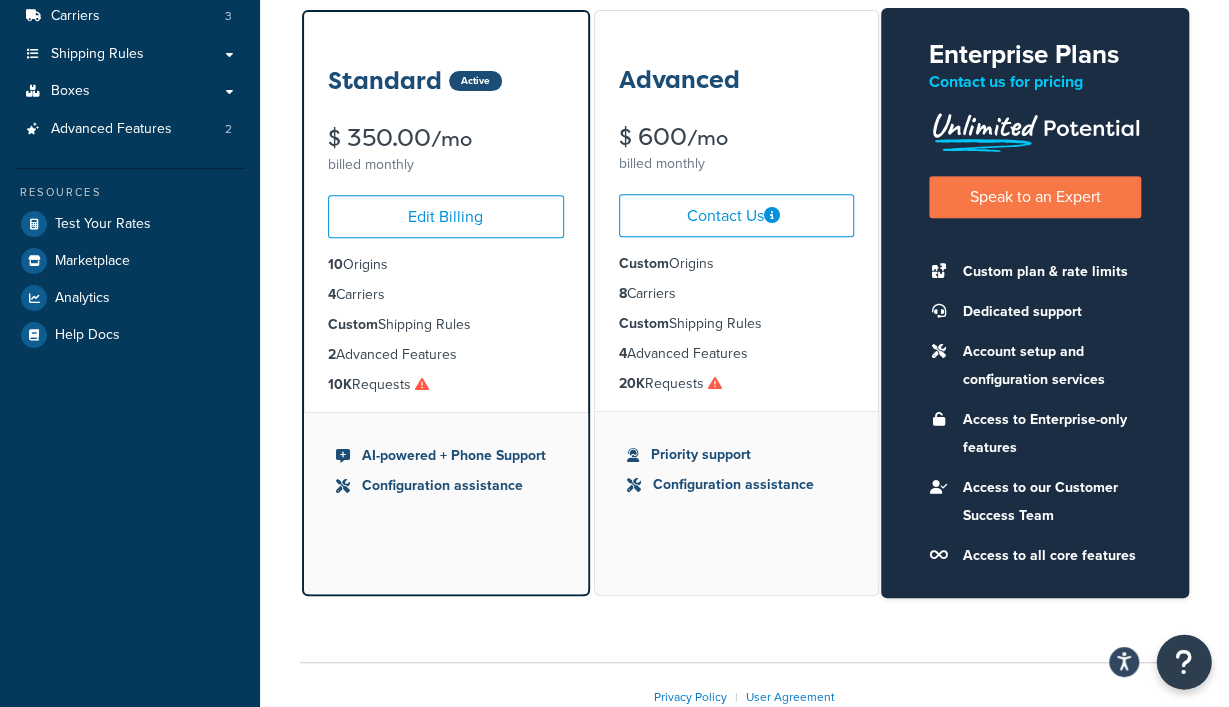 click at bounding box center (1184, 662) 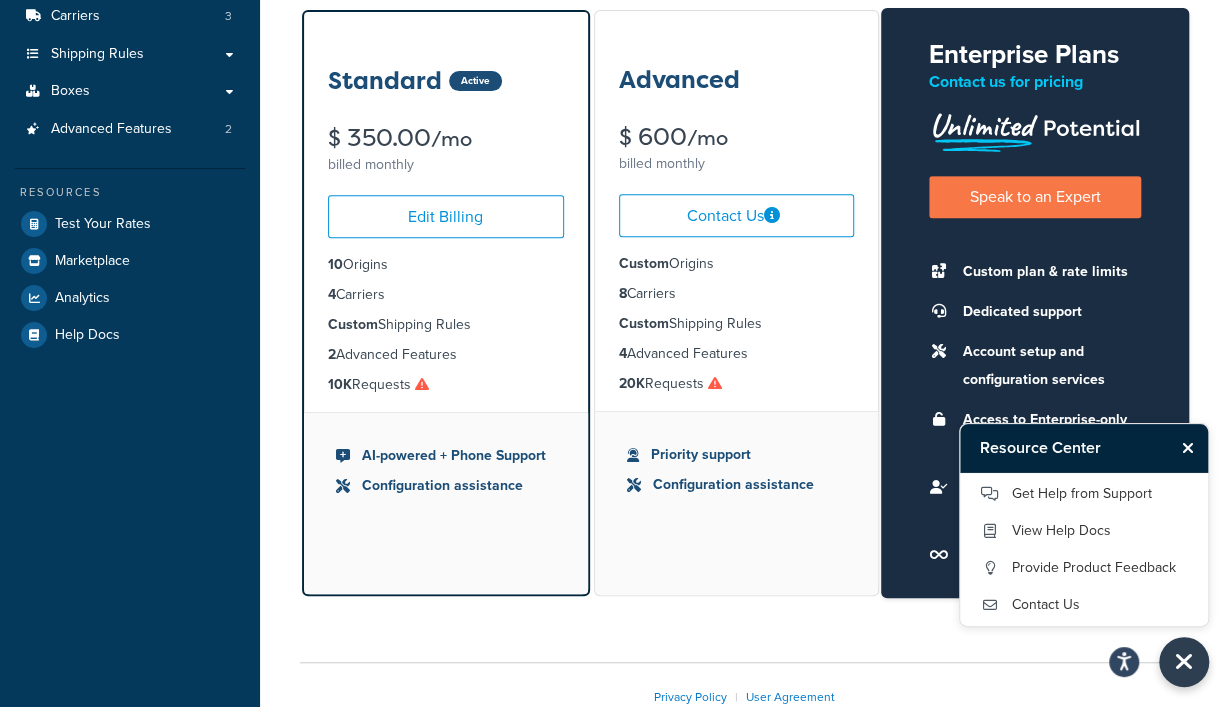 click on "My Account
Contact Us
Send Us A Message
Contact Information
Name  *
Email  *
Company name  *
Phone  *
Subject  *
Message  *
US Office
Austin, Texas
(512) 215-4900
sales@shipperhq.com
Billing Address
15511 Hwy 71, Ste 110 #116
Bee Cave, TX 78738
(contact for physical office address)
Co. Number: 7058157
VAT Number:" at bounding box center [744, 284] 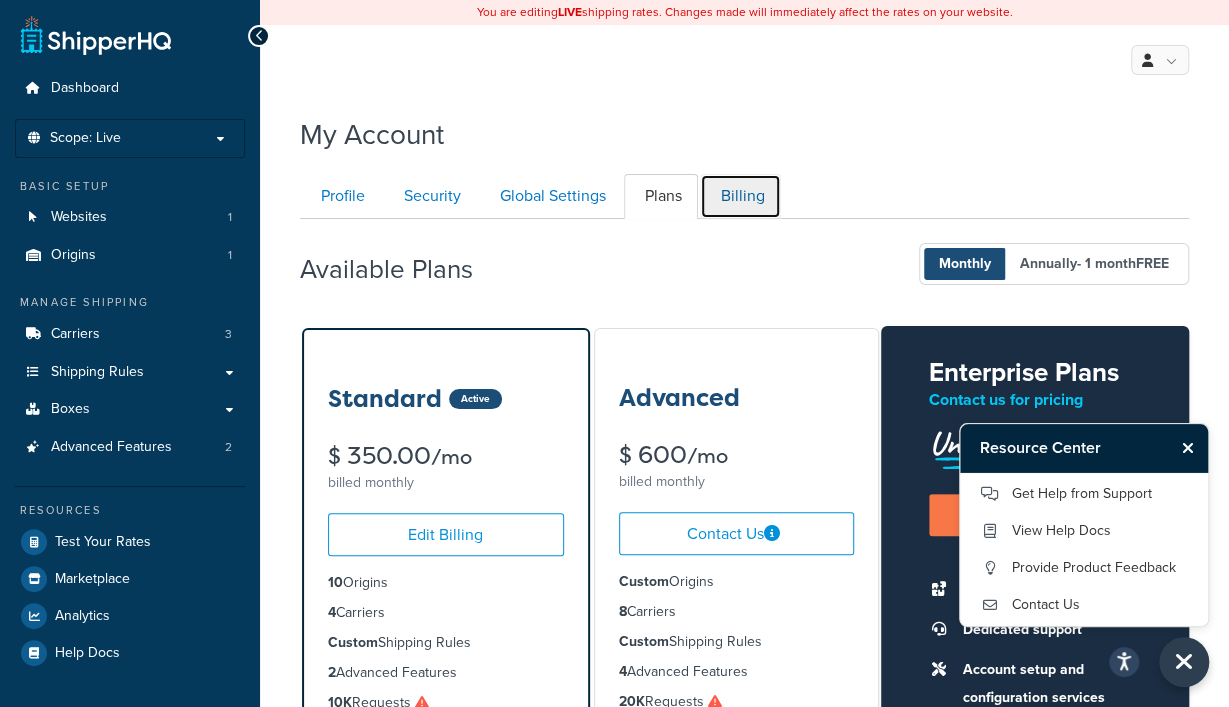 click on "Billing" at bounding box center (740, 196) 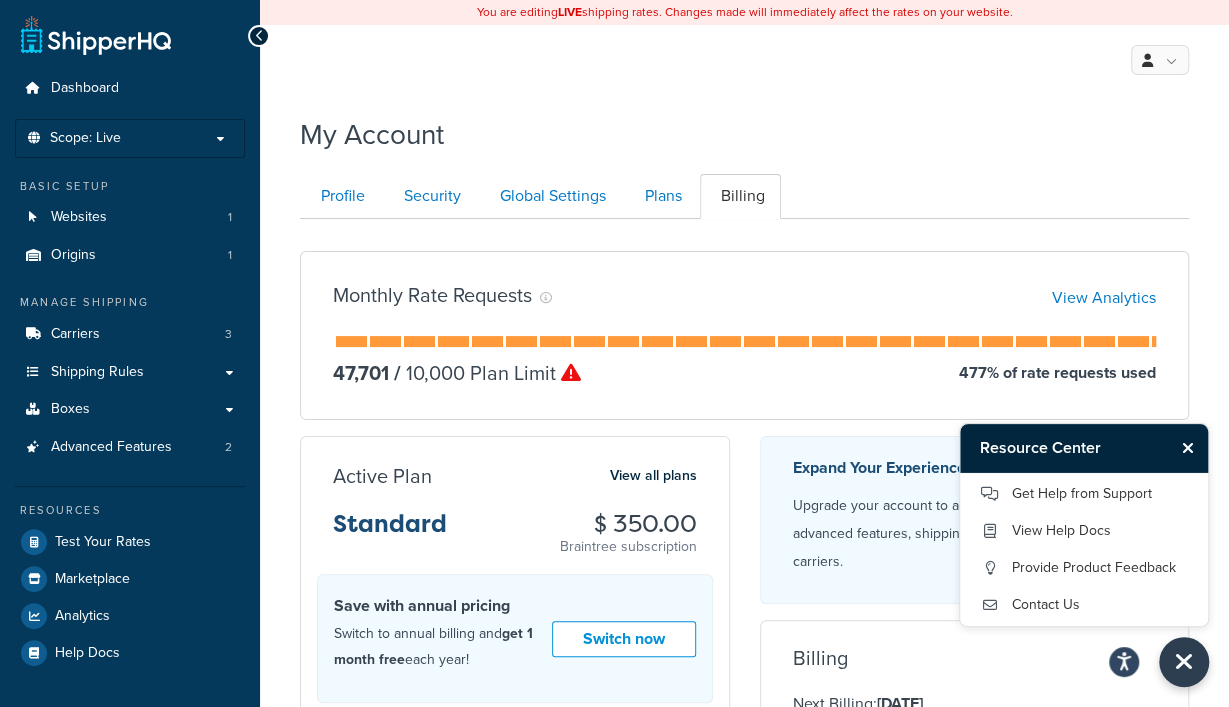 scroll, scrollTop: 218, scrollLeft: 0, axis: vertical 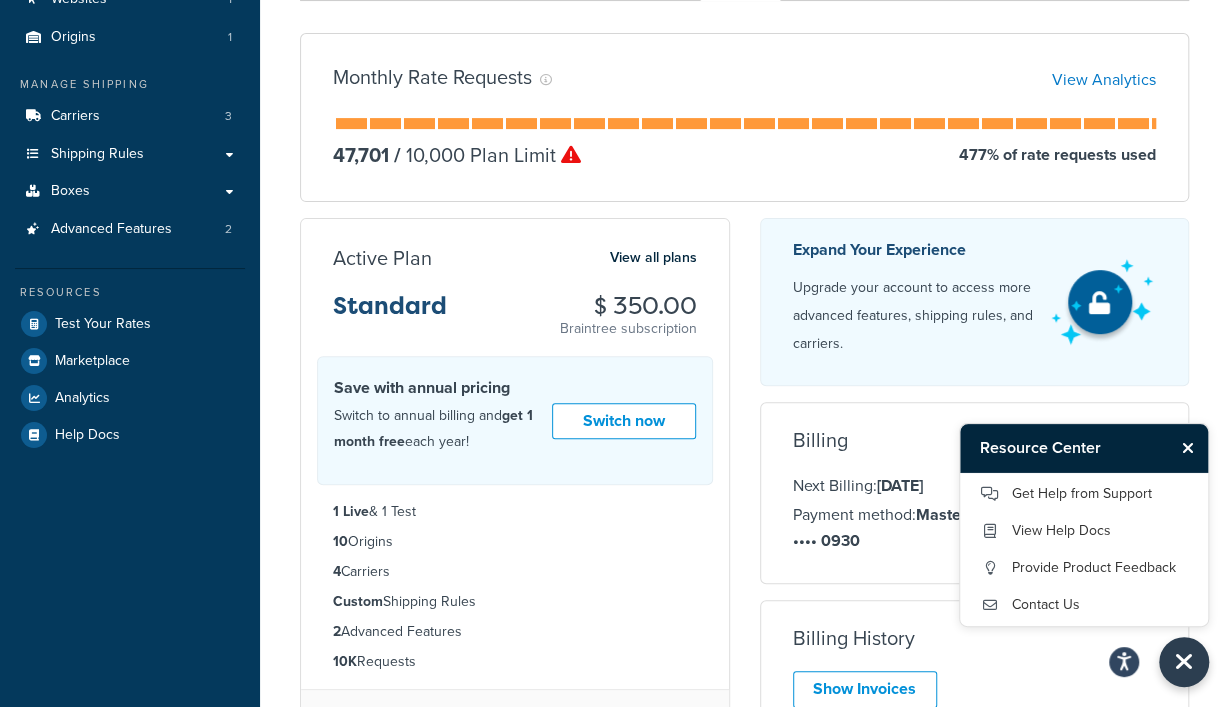 click at bounding box center [1188, 448] 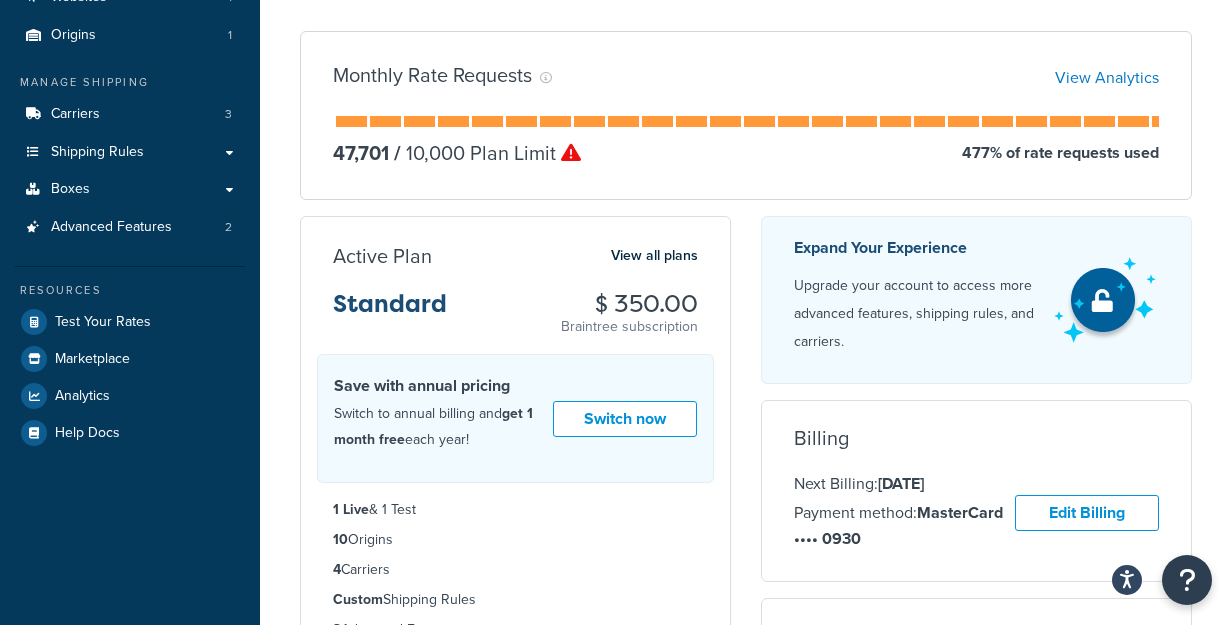 scroll, scrollTop: 218, scrollLeft: 0, axis: vertical 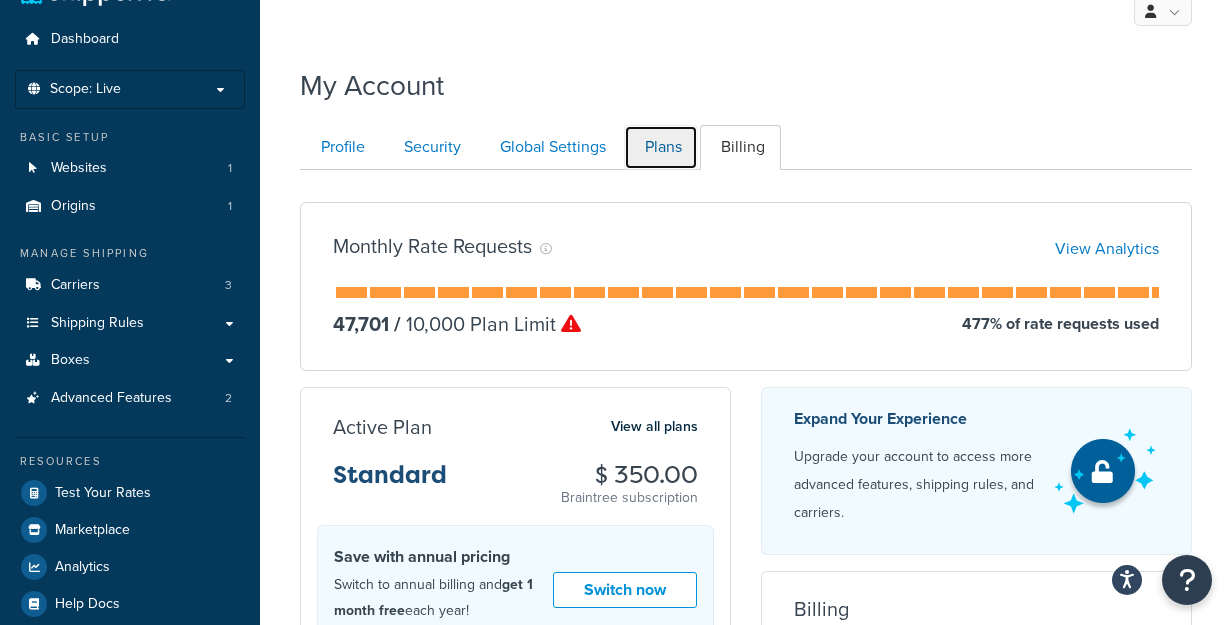 click on "Plans" at bounding box center [661, 147] 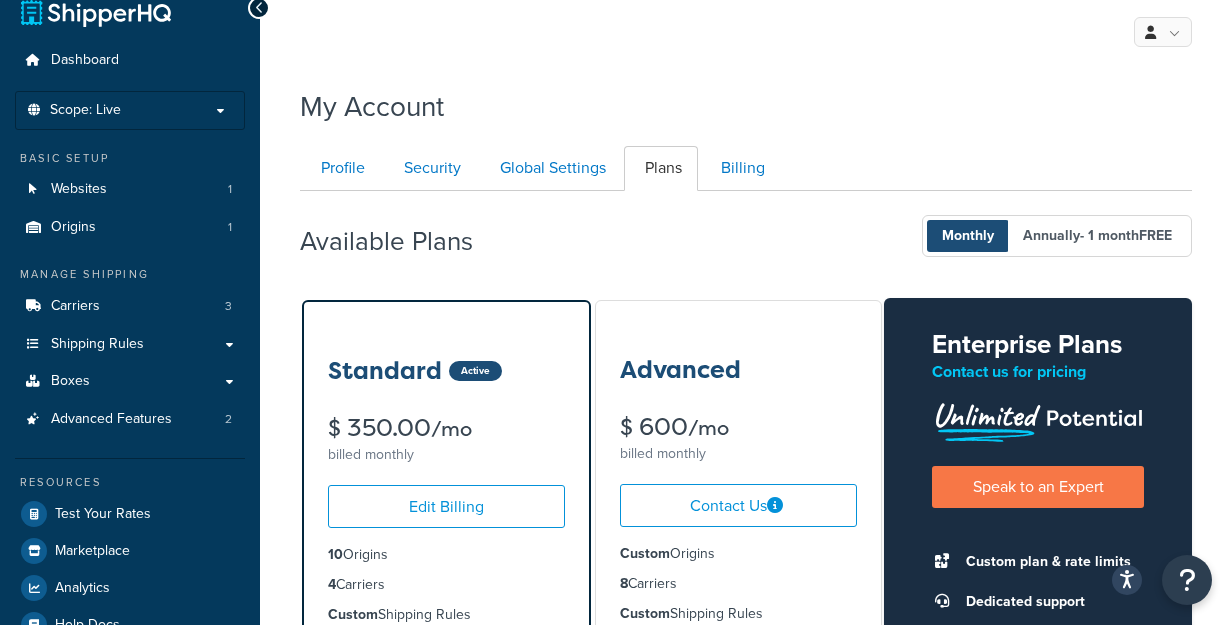 scroll, scrollTop: 19, scrollLeft: 0, axis: vertical 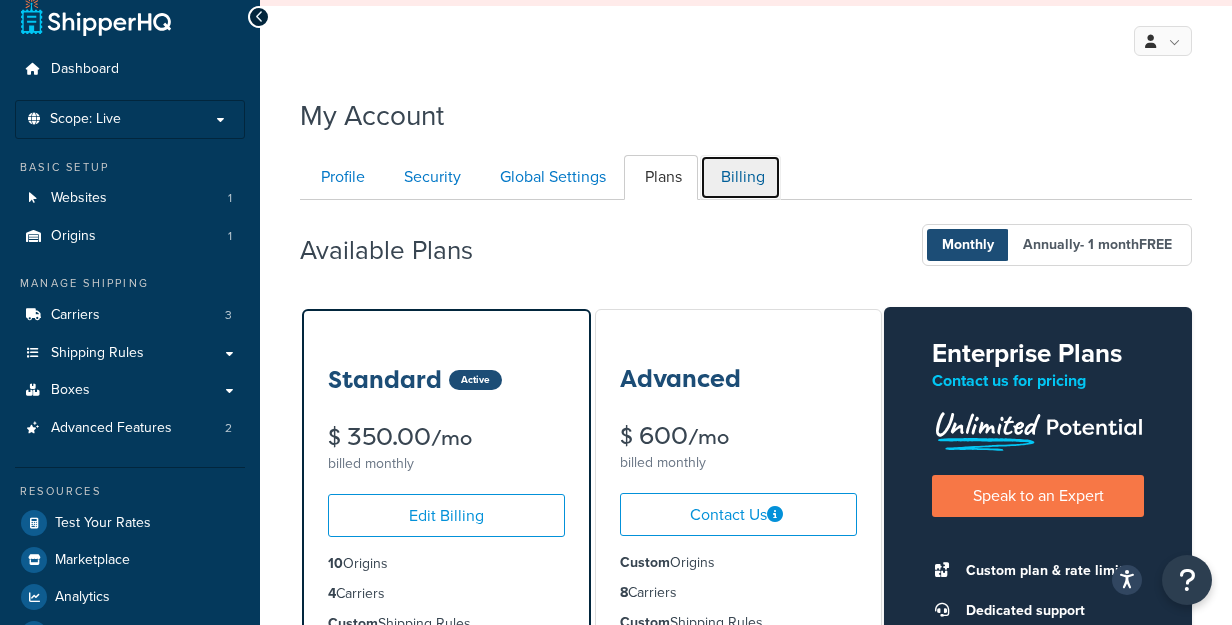 click on "Billing" at bounding box center [740, 177] 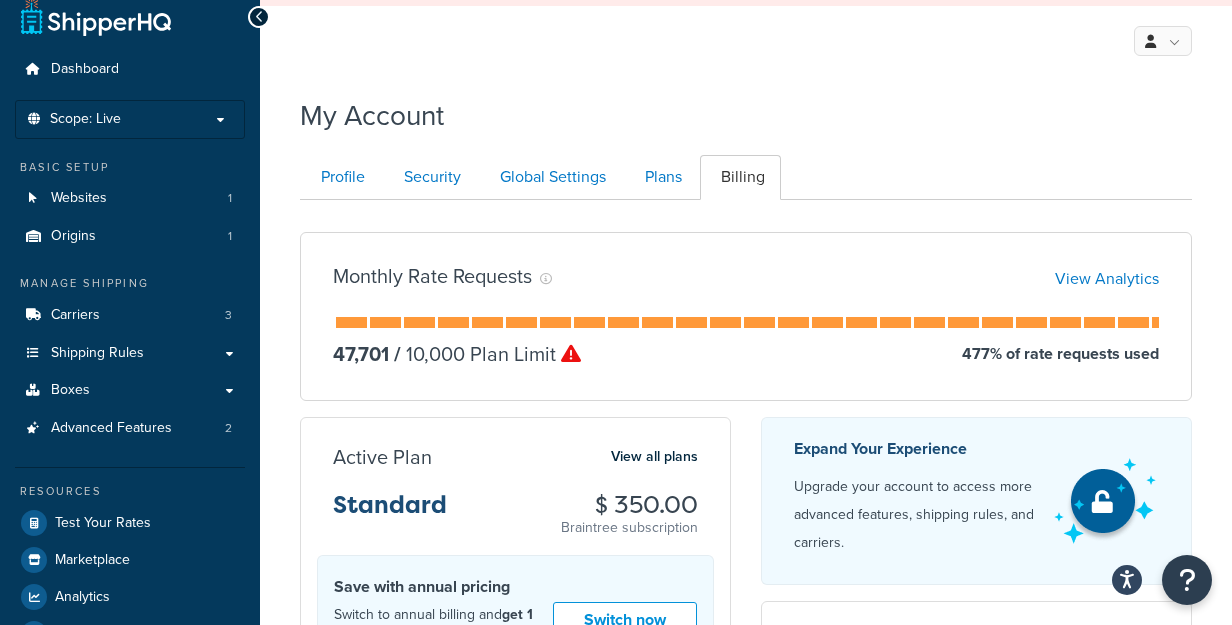scroll, scrollTop: 219, scrollLeft: 0, axis: vertical 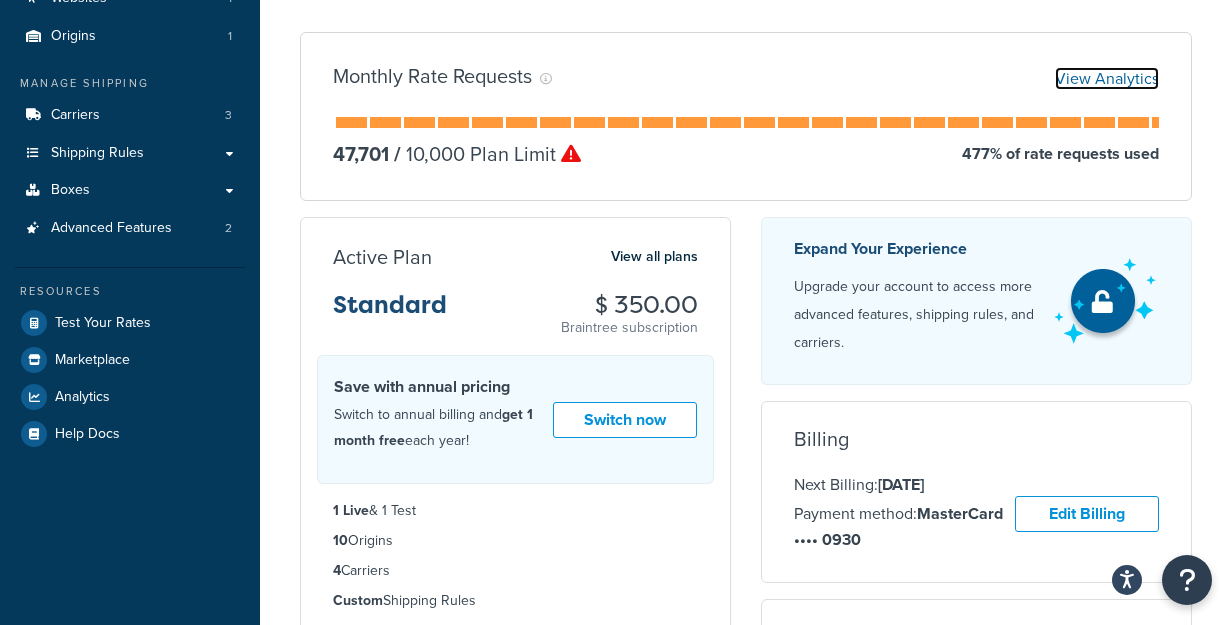click on "View Analytics" at bounding box center [1107, 78] 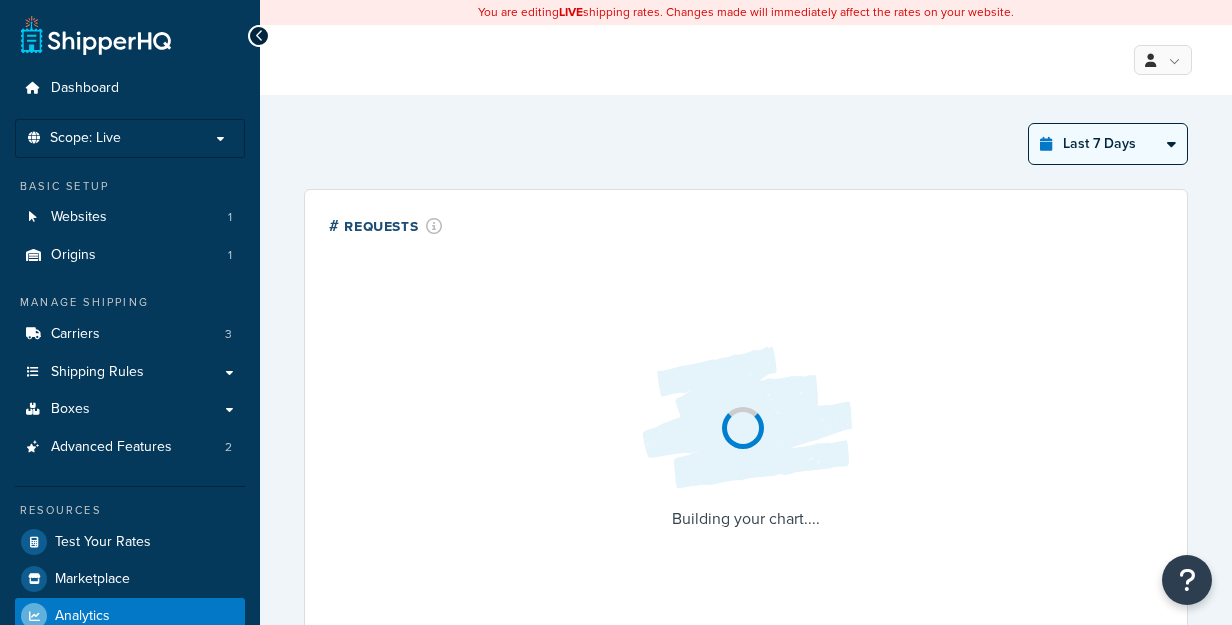 scroll, scrollTop: 0, scrollLeft: 0, axis: both 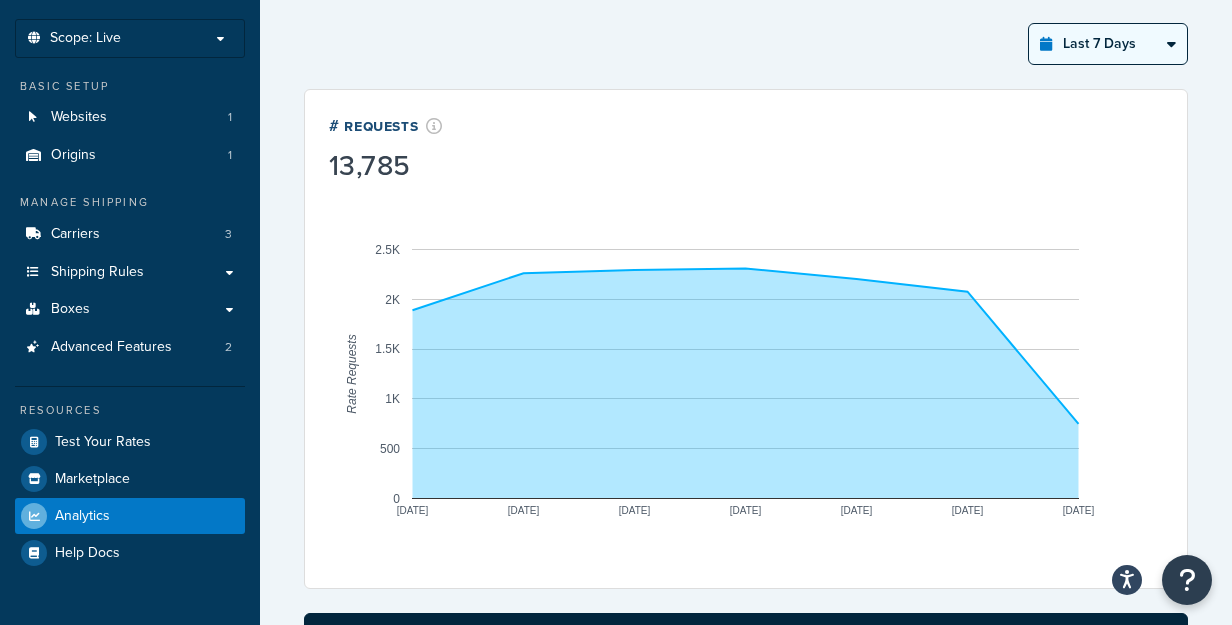 click on "Last 24 Hours Last 7 Days Last 30 Days Last 3 Months Last 6 Months Last 12 Months" at bounding box center (1108, 44) 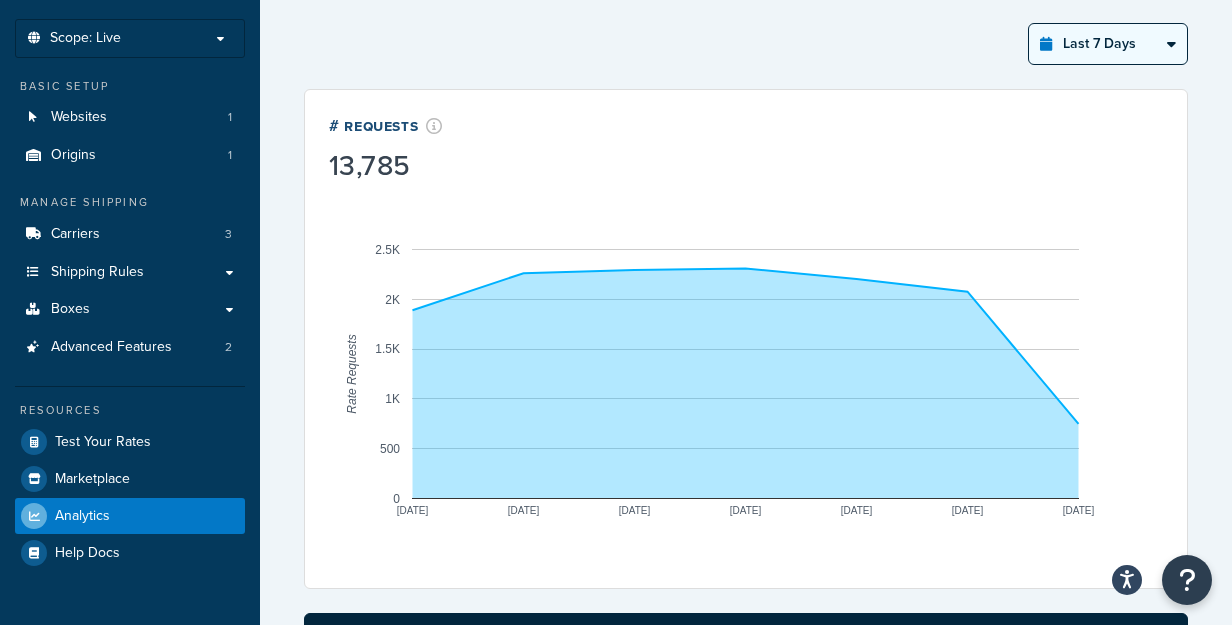 select on "last_30_days" 